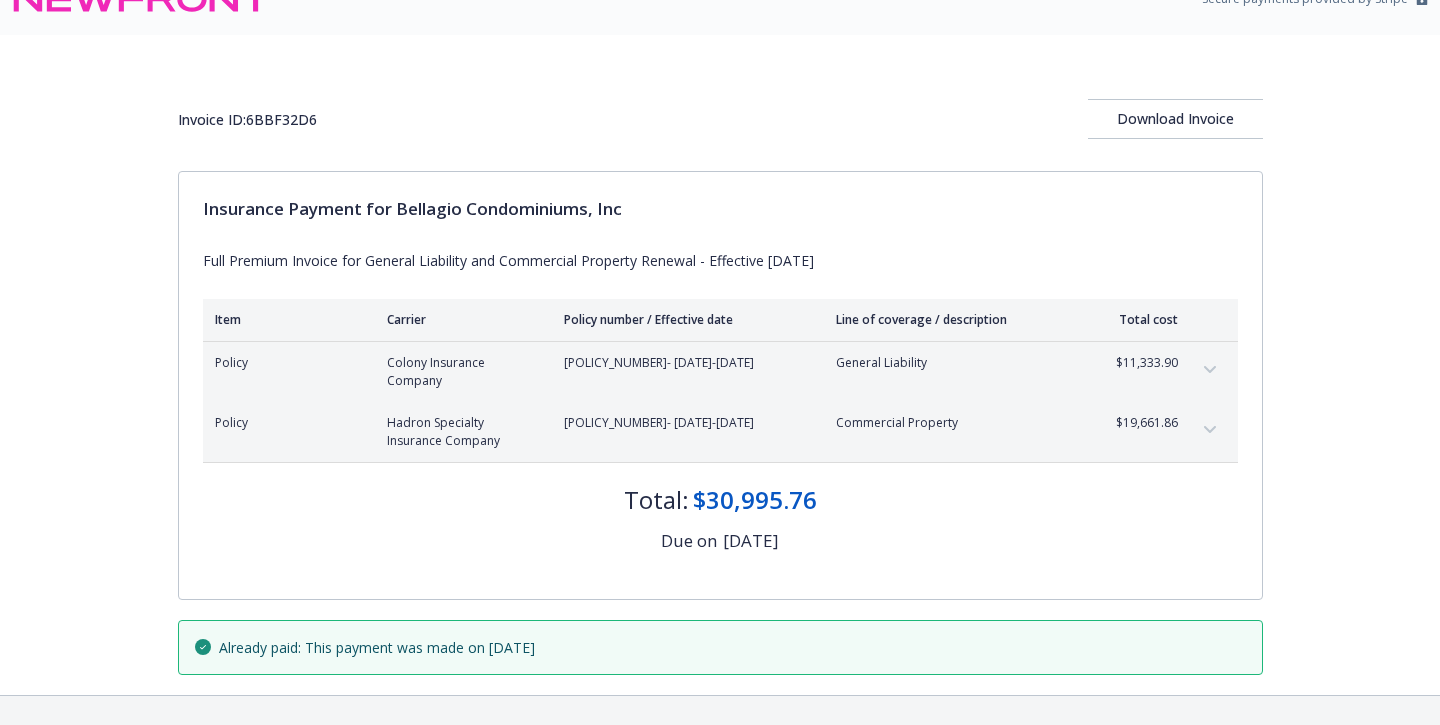 scroll, scrollTop: 92, scrollLeft: 0, axis: vertical 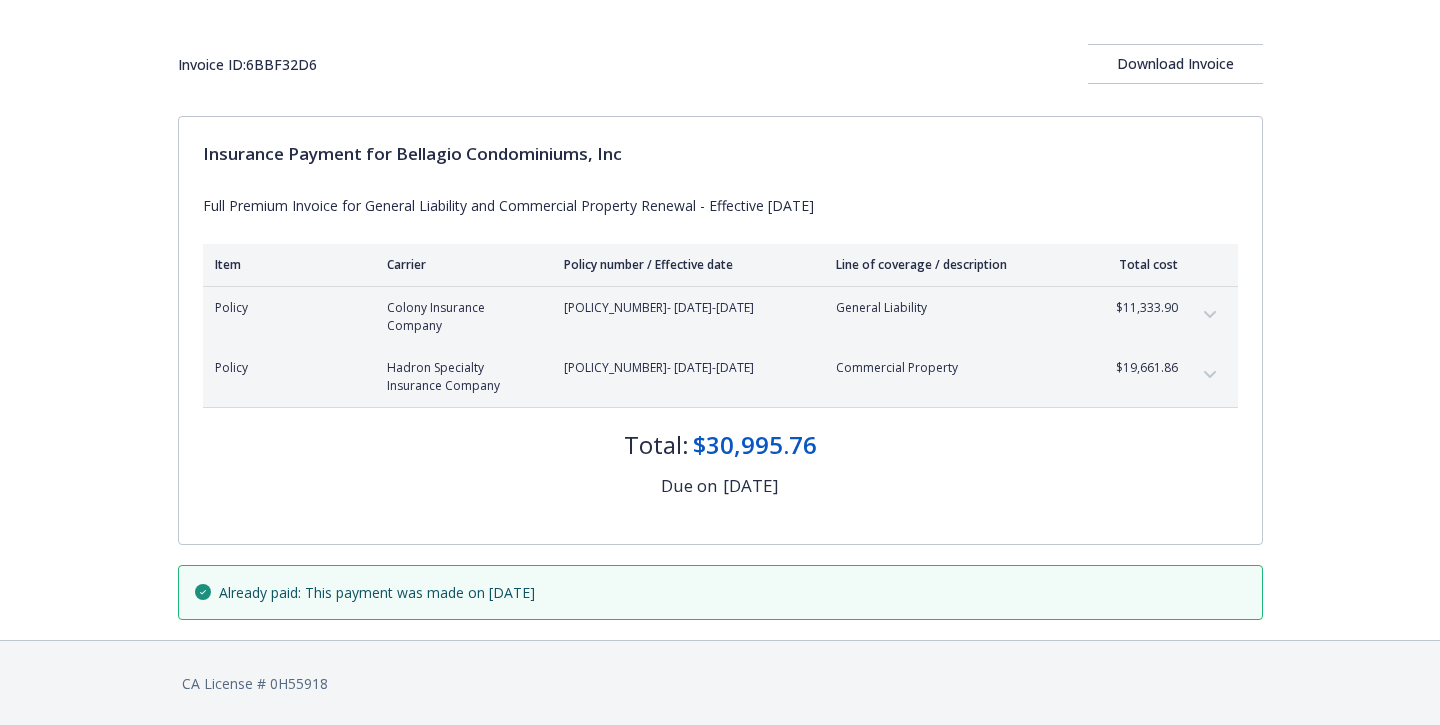 click 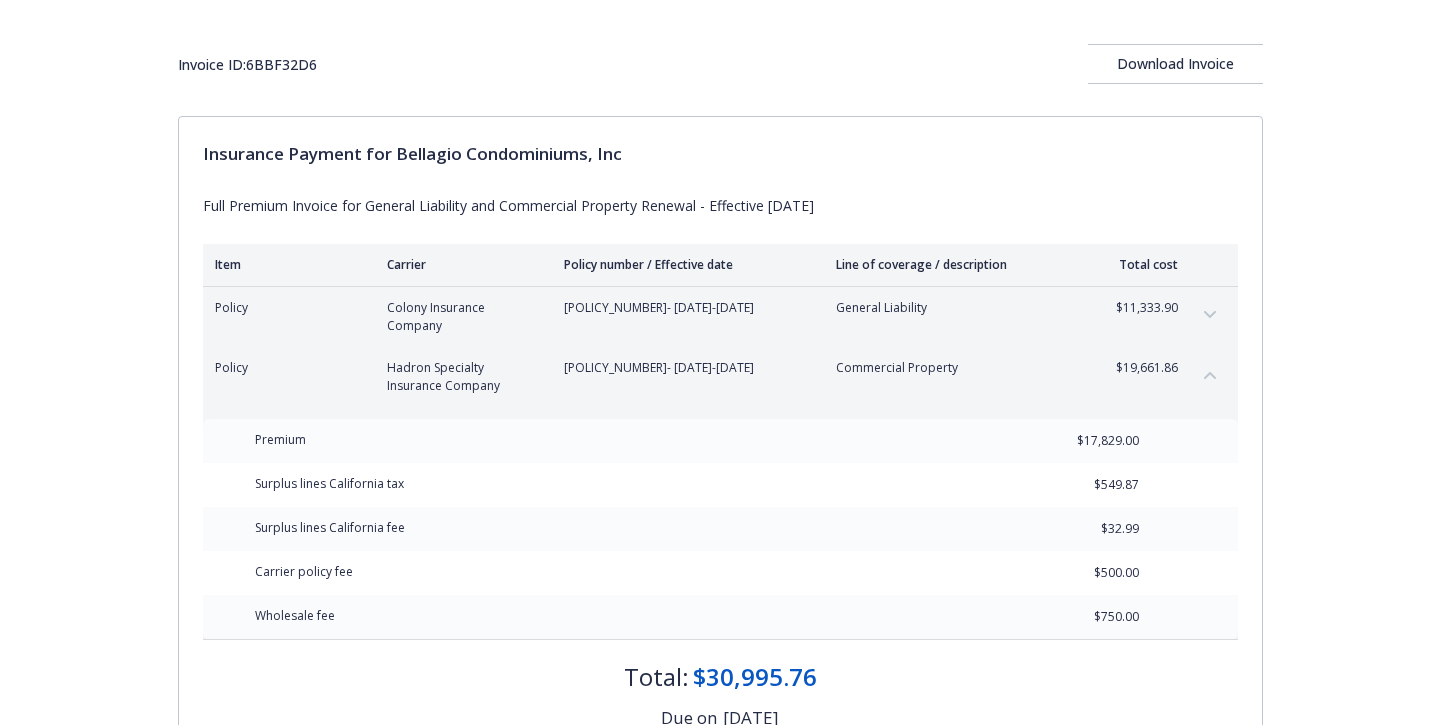 click 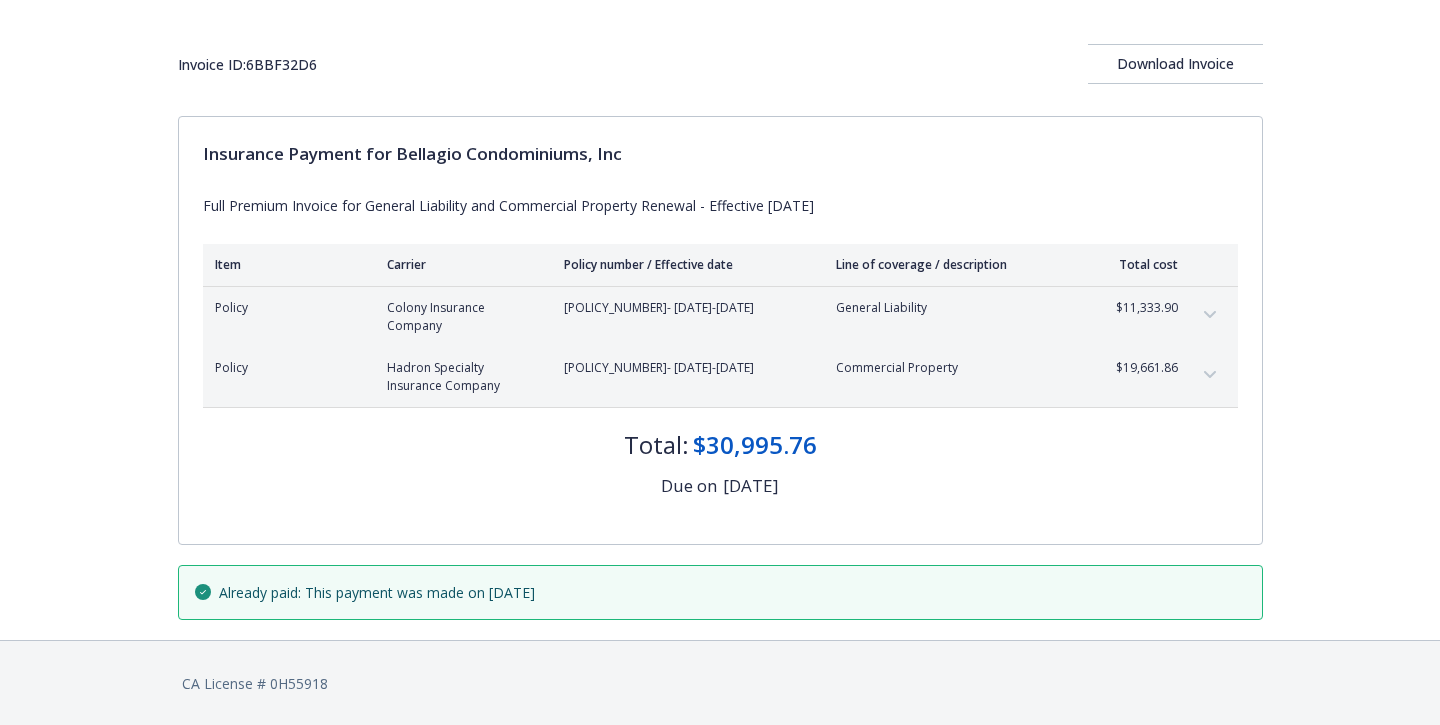 click on "Policy Colony Insurance Company #GL 0214007-02  - 06/26/2025-06/26/2026 General Liability $11,333.90" at bounding box center [720, 317] 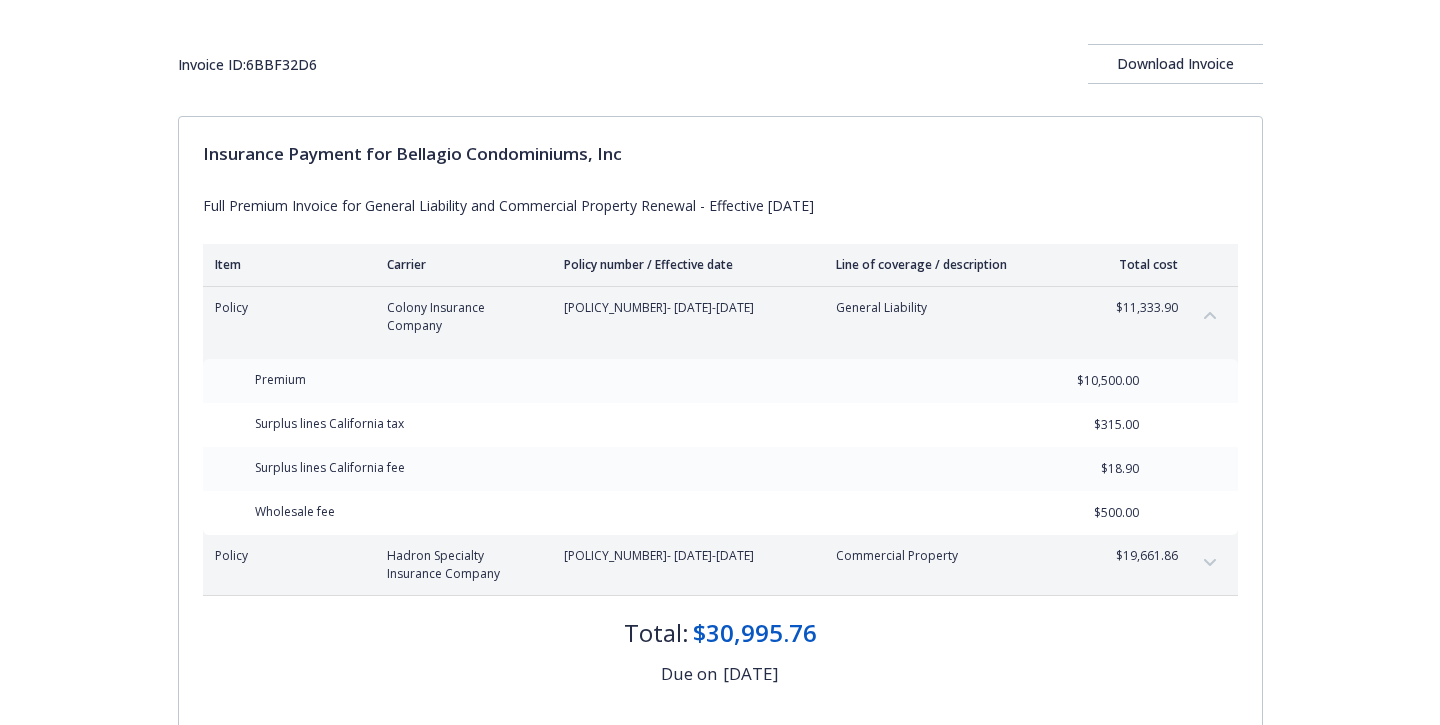click at bounding box center [1210, 563] 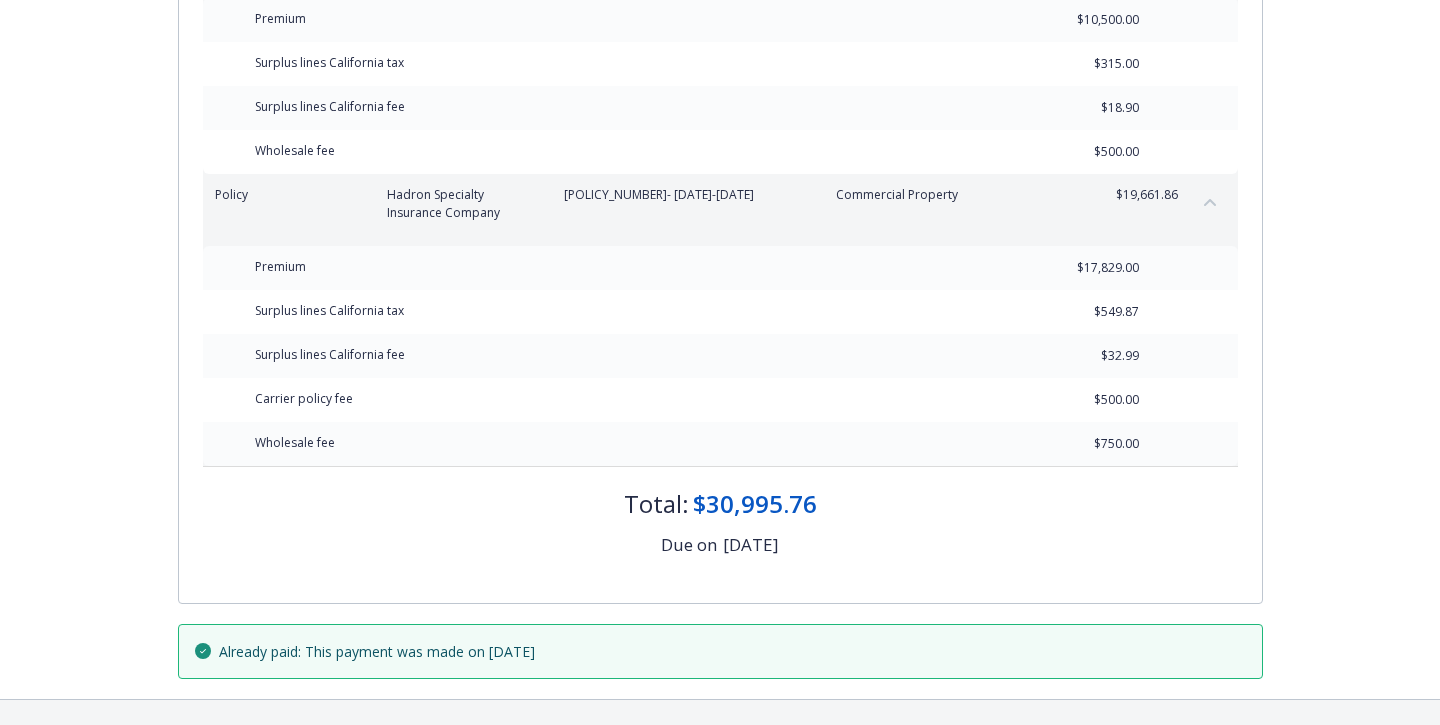 scroll, scrollTop: 252, scrollLeft: 0, axis: vertical 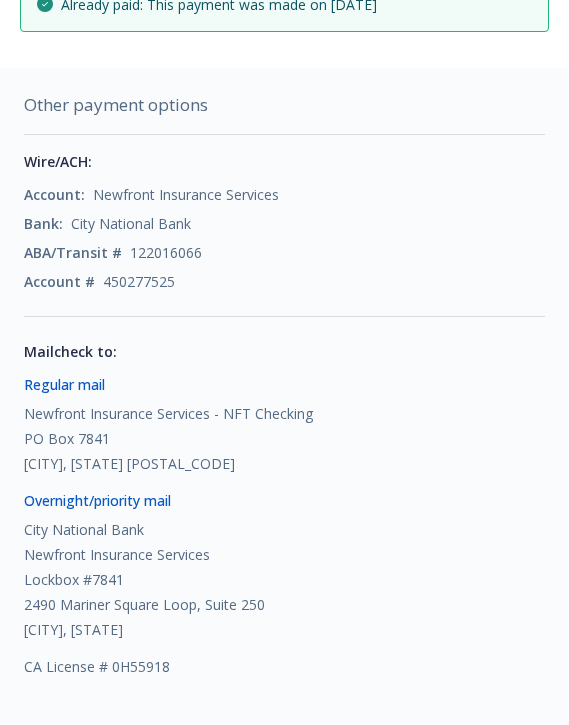 click on "City National Bank" at bounding box center (131, 223) 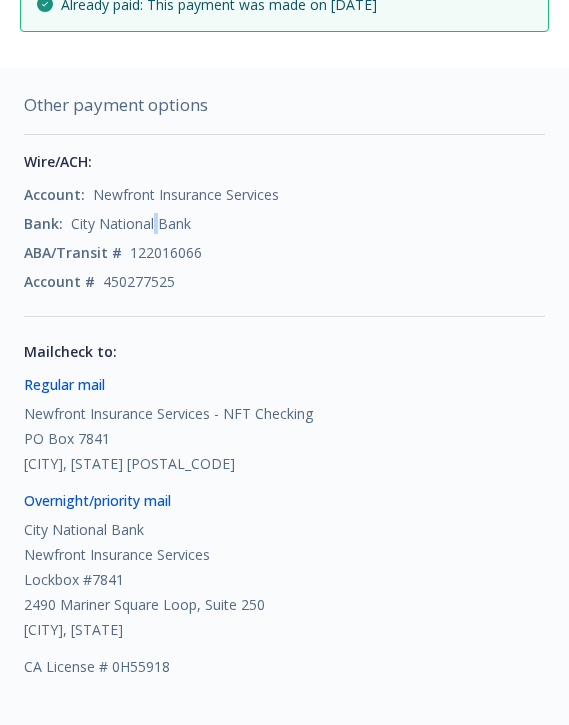 click on "City National Bank" at bounding box center [131, 223] 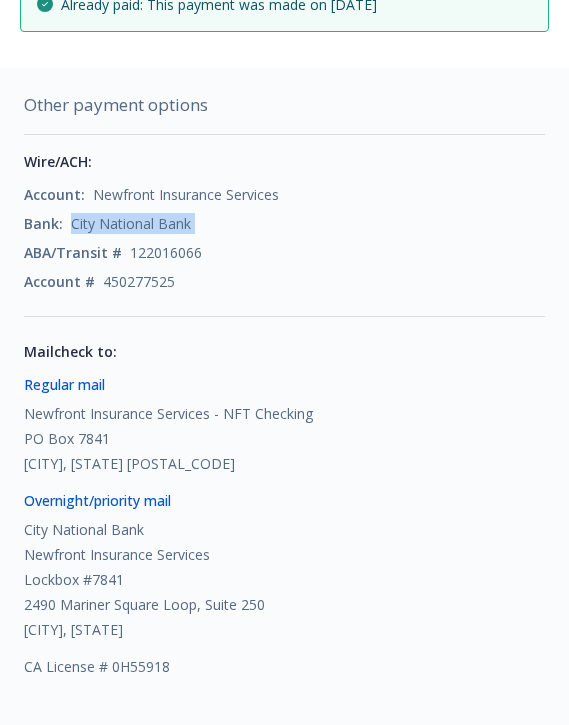 click on "City National Bank" at bounding box center [131, 223] 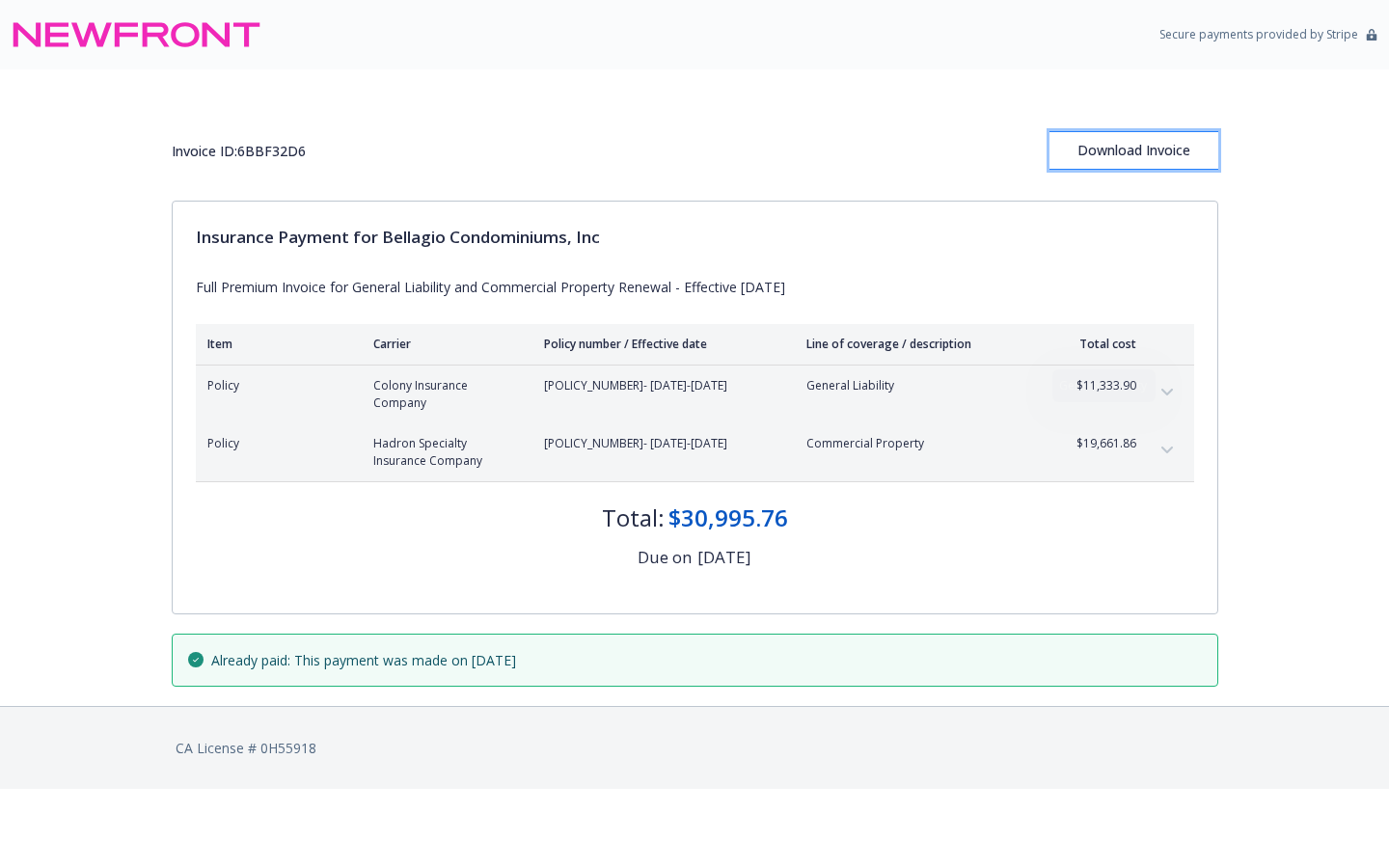 click on "Download Invoice" at bounding box center [1133, 150] 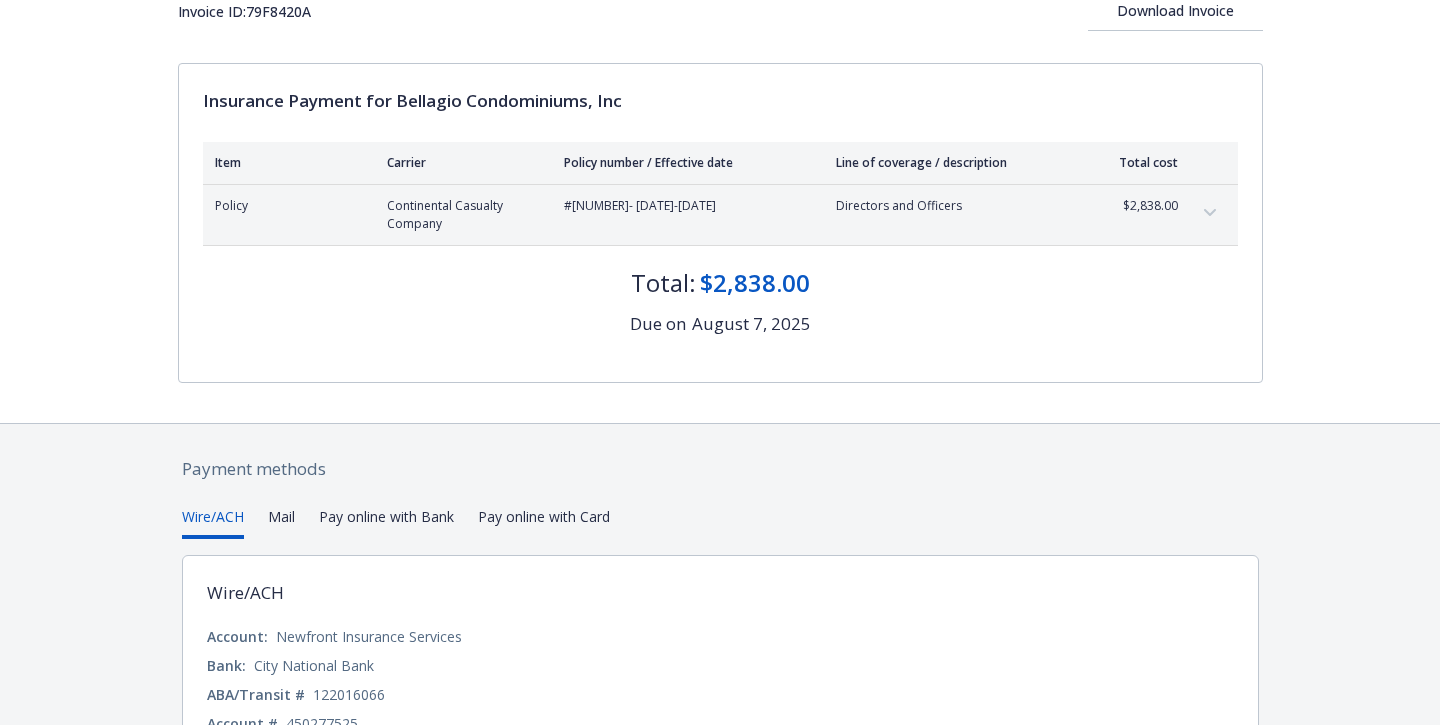 scroll, scrollTop: 203, scrollLeft: 0, axis: vertical 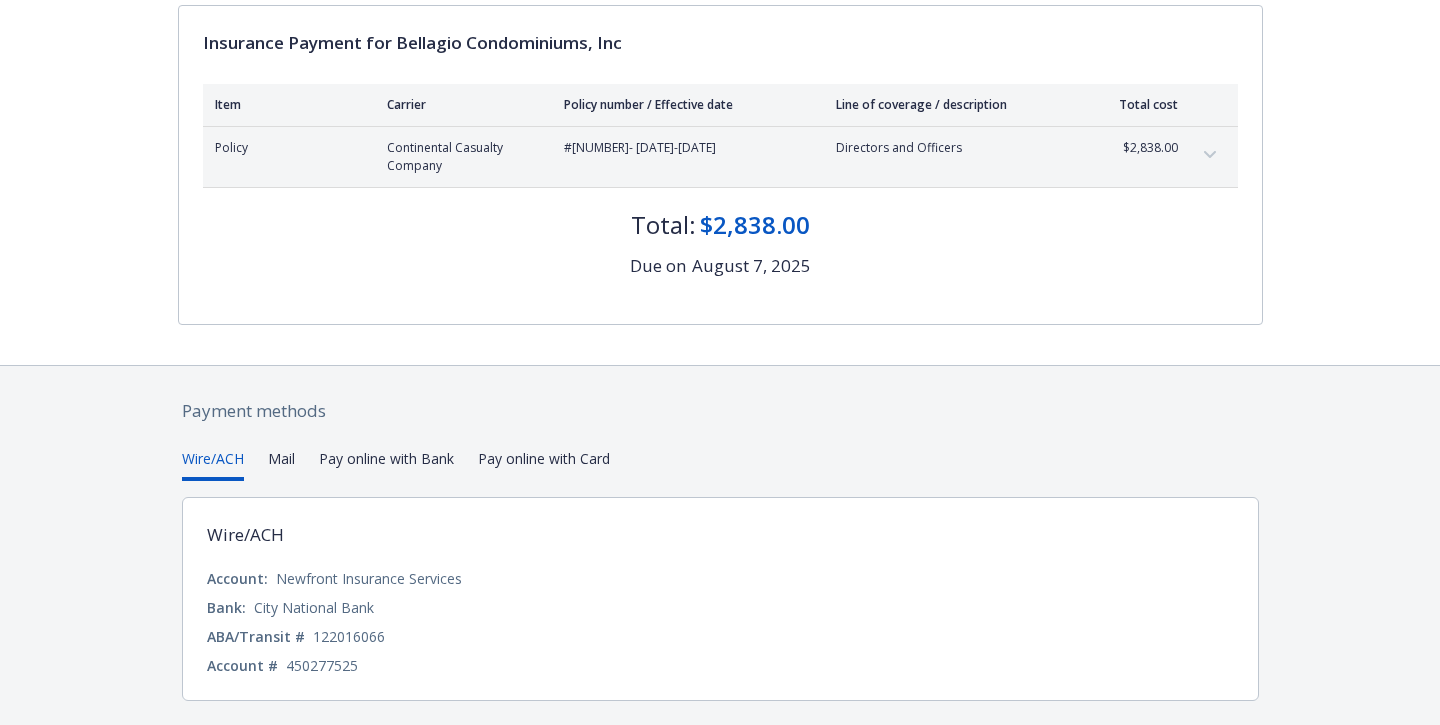 click on "Pay online with Card" at bounding box center [544, 464] 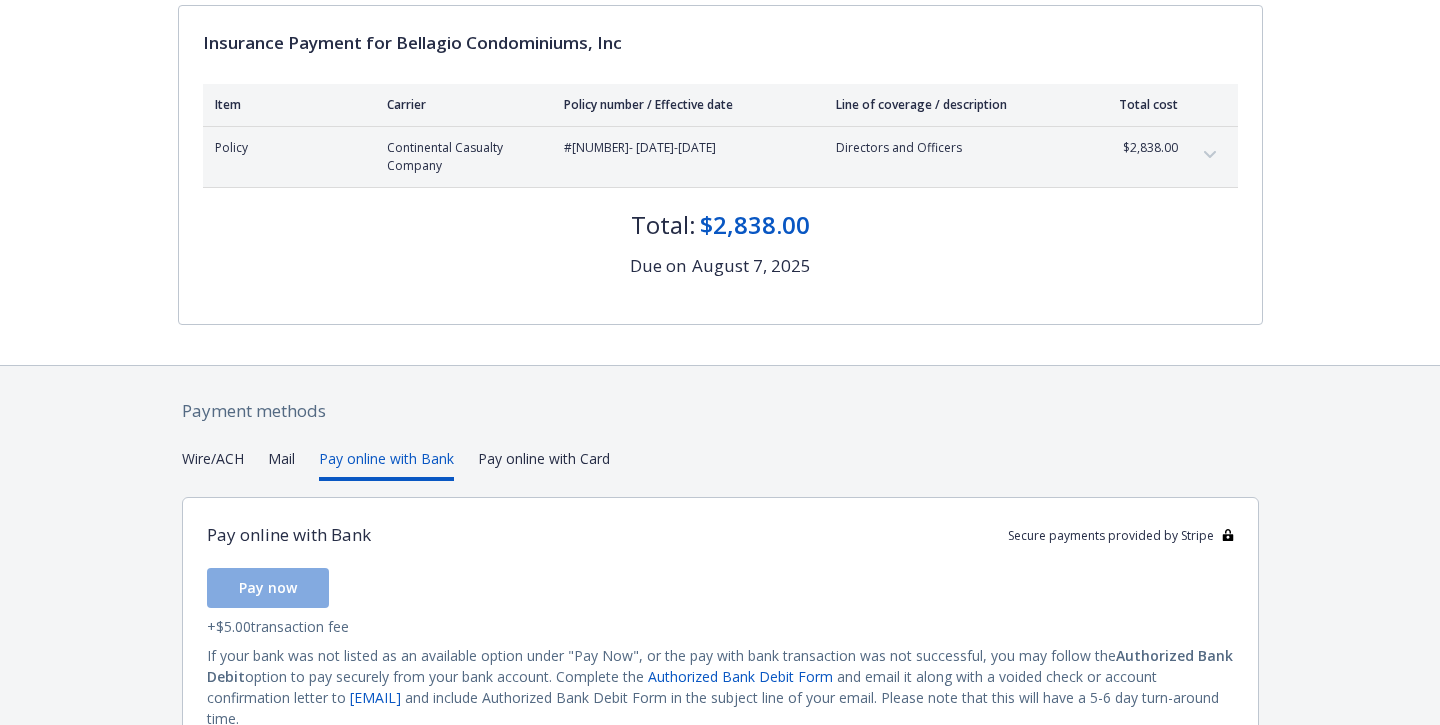 click on "Pay online with Bank" at bounding box center (386, 464) 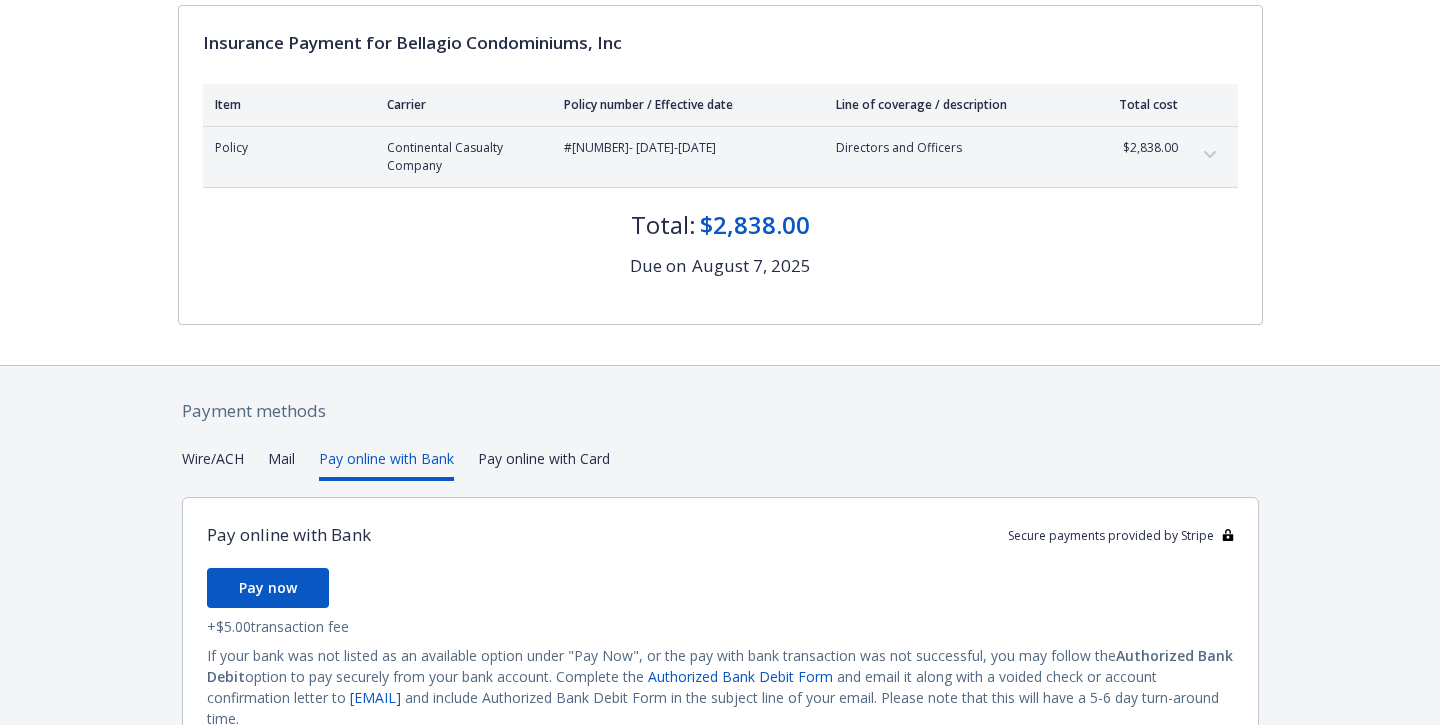 scroll, scrollTop: 309, scrollLeft: 0, axis: vertical 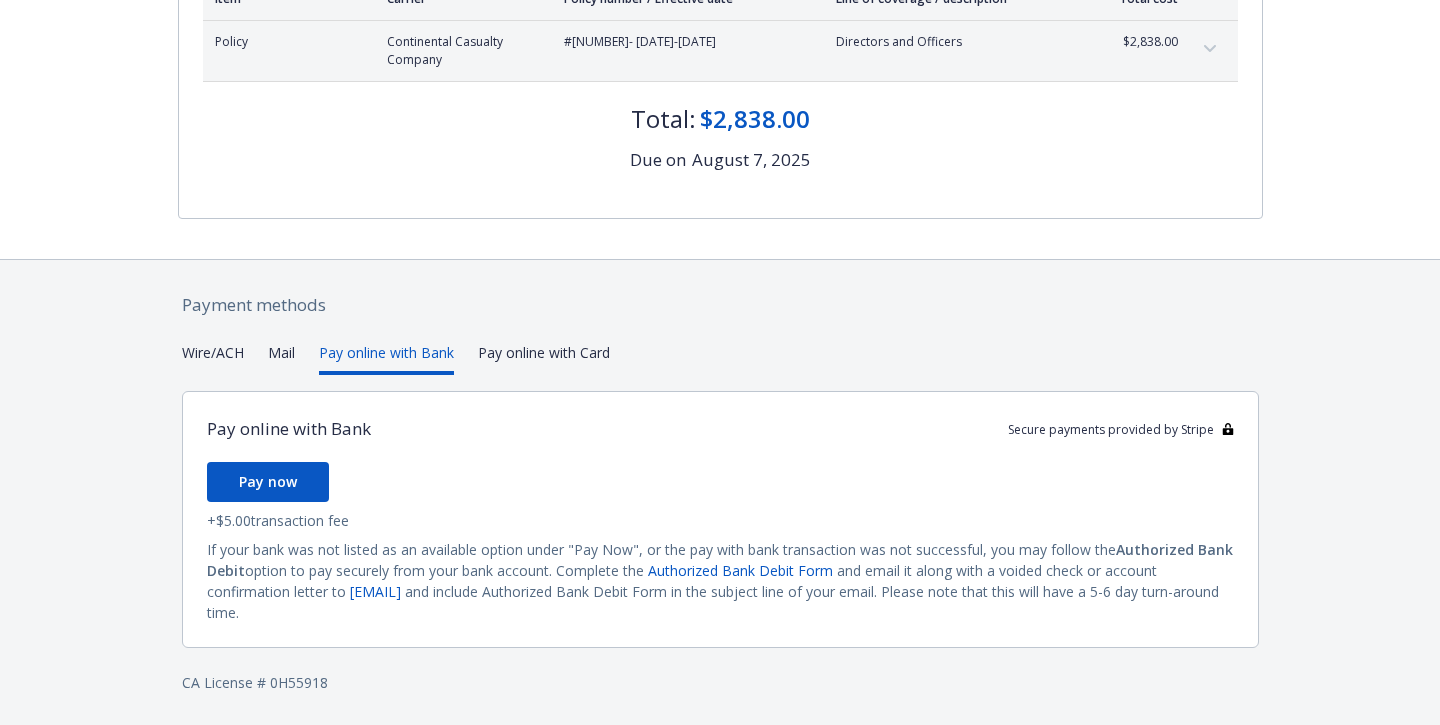 click on "Payment methods Wire/ACH Mail Pay online with Bank Pay online with Card Pay online with Bank Secure payments provided by Stripe Pay now + $5.00  transaction fee If your bank was not listed as an available option under "Pay Now", or the pay with bank transaction was not successful, you may follow the  Authorized Bank Debit  option to pay securely from your bank account. Complete the   Authorized Bank Debit Form   and email it along with a voided check or account confirmation letter to   [EMAIL]   and include Authorized Bank Debit Form in the subject line of your email. Please note that this will have a 5-6 day turn-around time. CA License # [LICENSE]" at bounding box center [720, 493] 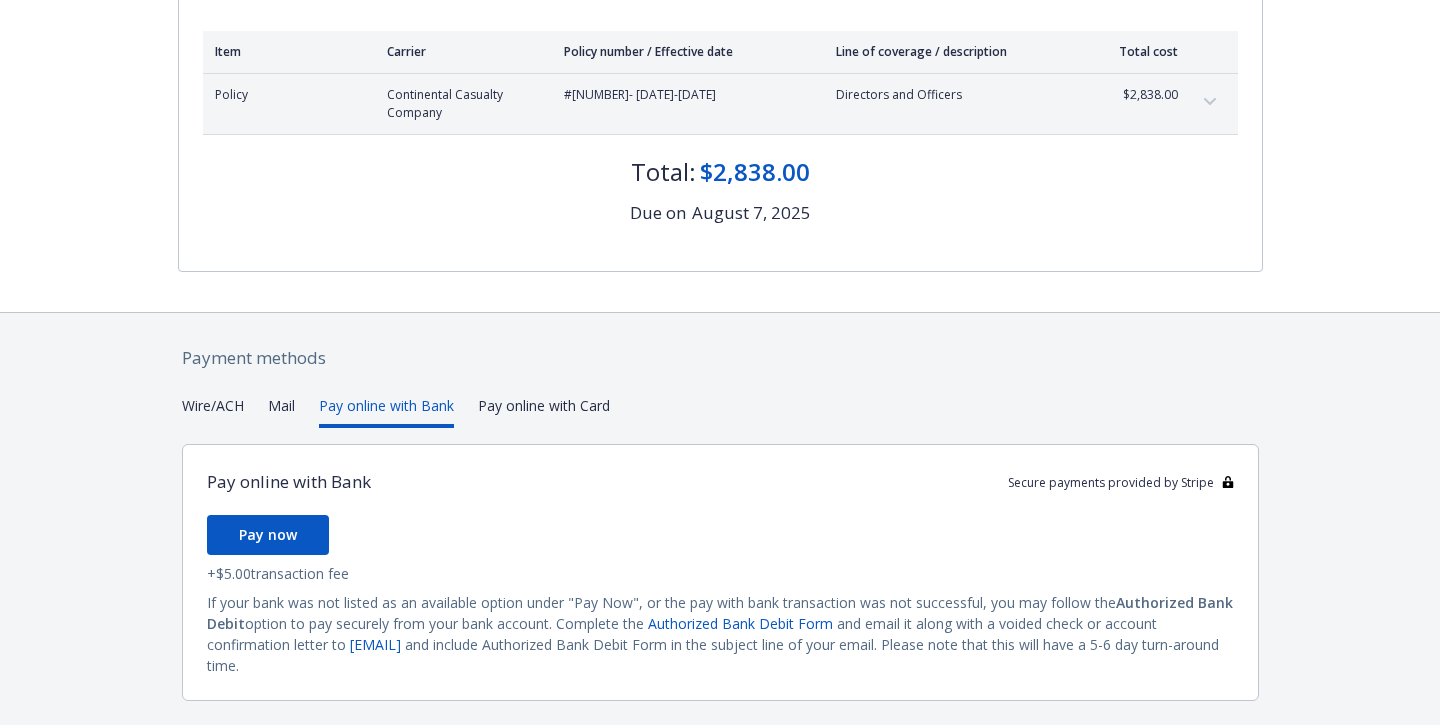 click on "Pay online with Bank" at bounding box center (386, 411) 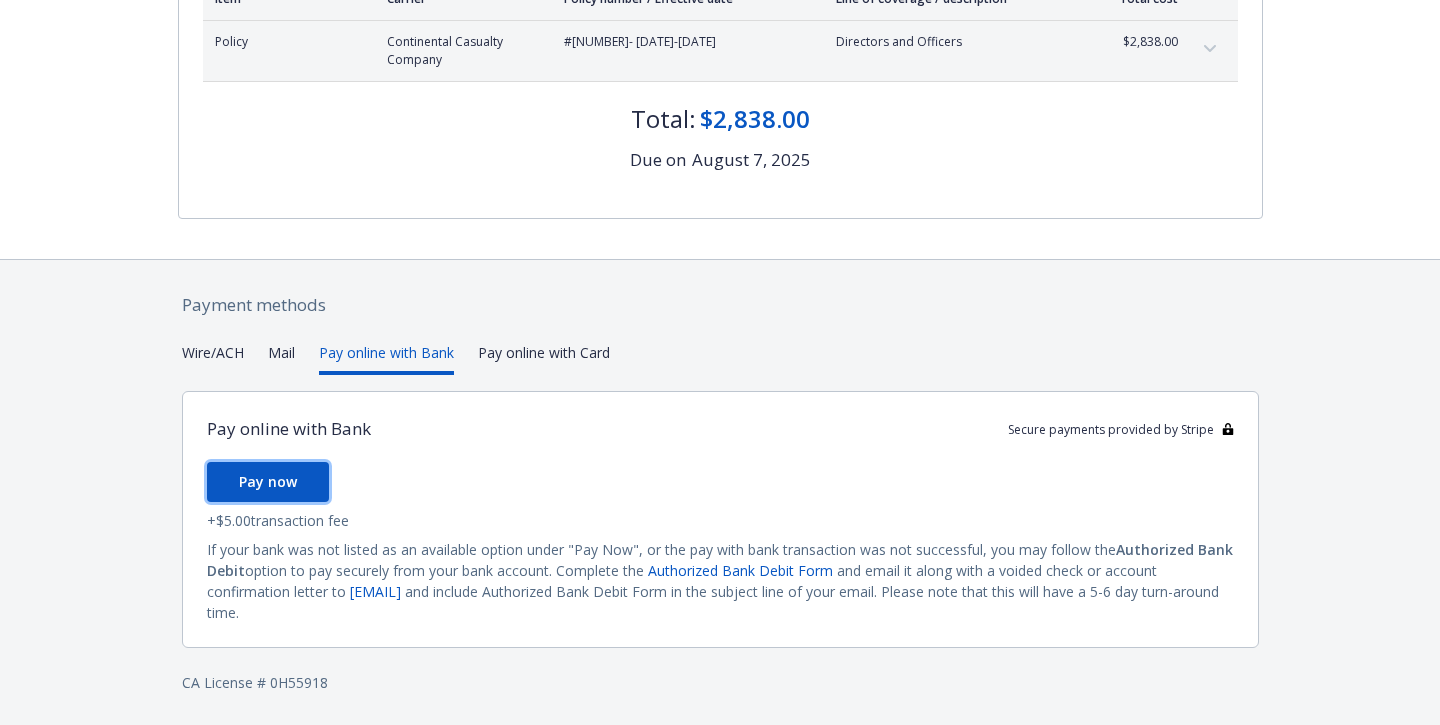 click on "Pay now" at bounding box center (268, 481) 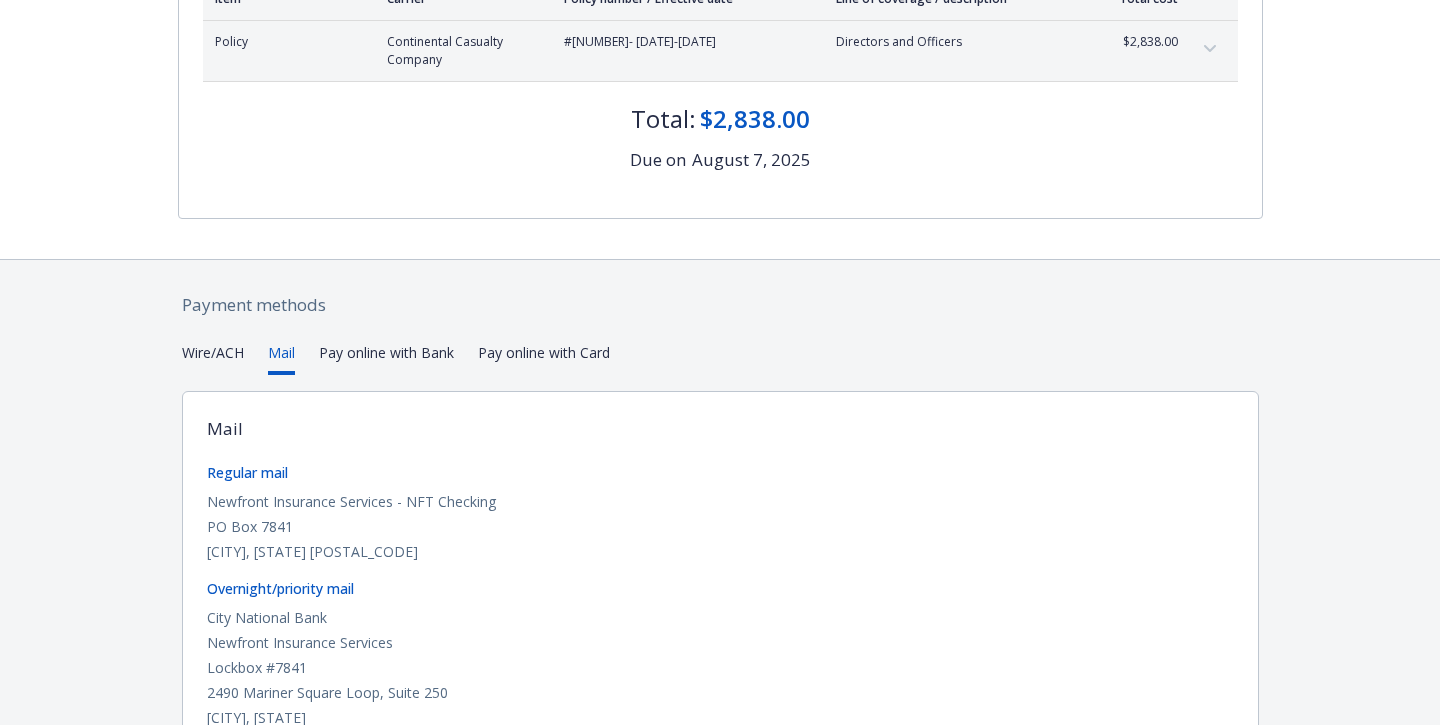 click on "Mail" at bounding box center (281, 358) 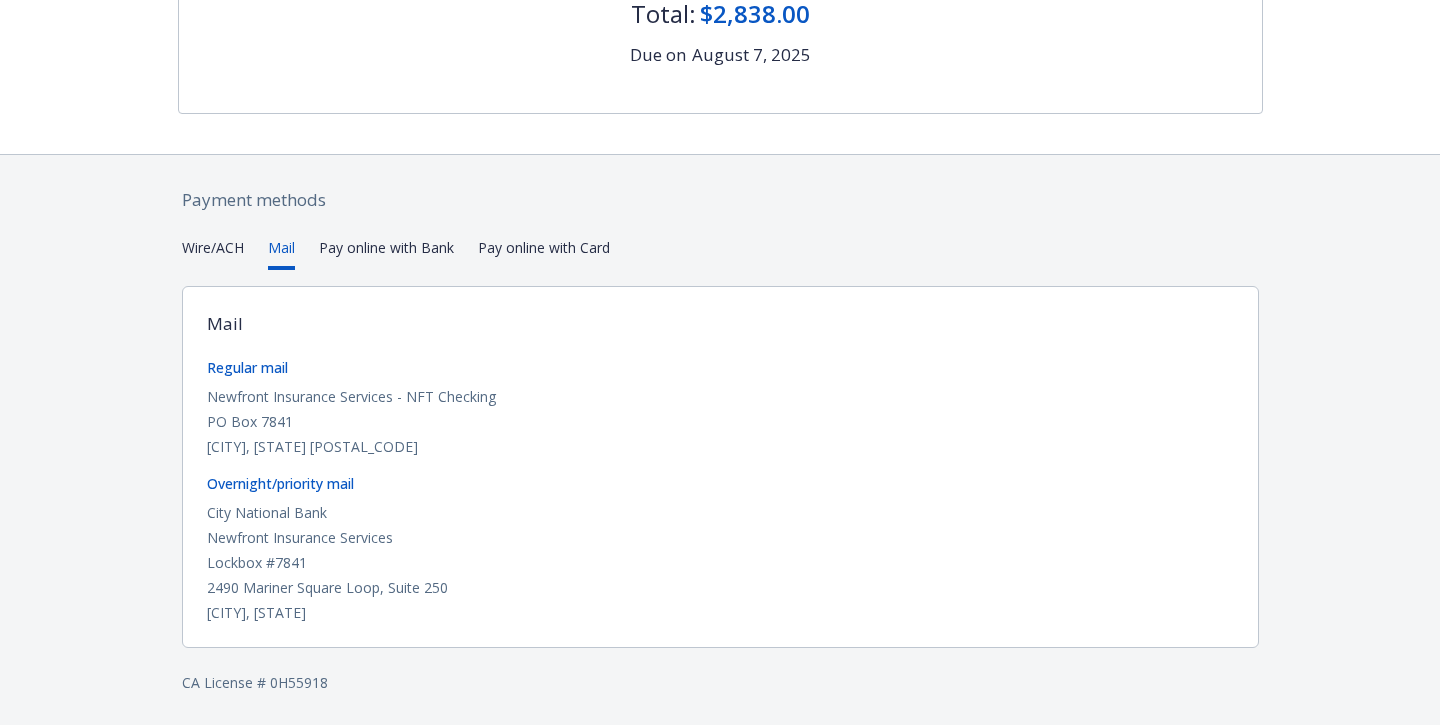 scroll, scrollTop: 256, scrollLeft: 0, axis: vertical 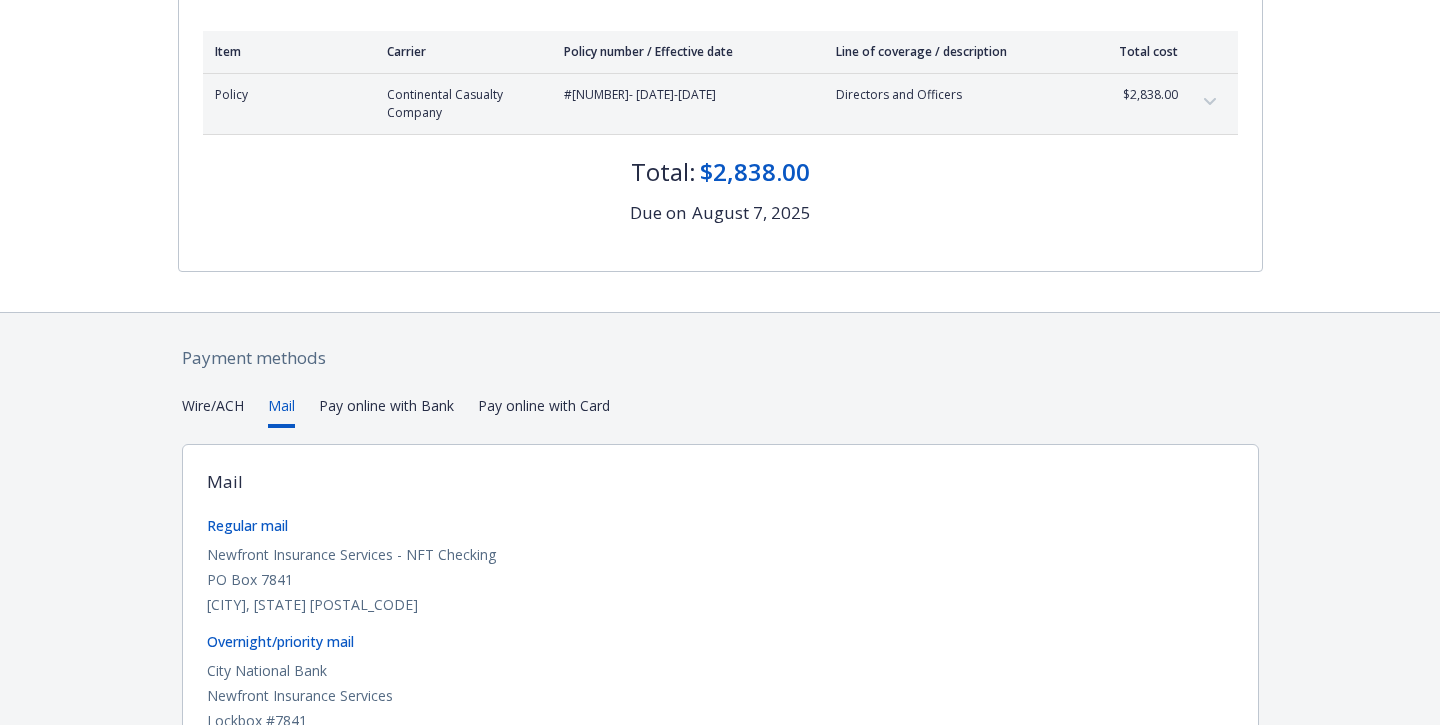 click on "Secure payments provided by Stripe Invoice ID:  [INVOICE_ID] Download Invoice Insurance Payment for Bellagio Condominiums, Inc Item Carrier Policy number / Effective date Line of coverage / description Total cost Policy Continental Casualty Company #[NUMBER]  - [DATE]-[DATE] Directors and Officers $2,838.00 Premium $2,838.00 Total: $2,838.00 Due on August 7, 2025 Payment methods Wire/ACH Mail Pay online with Bank Pay online with Card Mail Regular mail Newfront Insurance Services - NFT Checking PO Box 7841 [CITY], [STATE] [POSTAL_CODE] Overnight/priority mail City National Bank Newfront Insurance Services Lockbox #7841 2490 Mariner Square Loop, Suite 250 [CITY], [STATE] CA License # [LICENSE]" at bounding box center [720, 313] 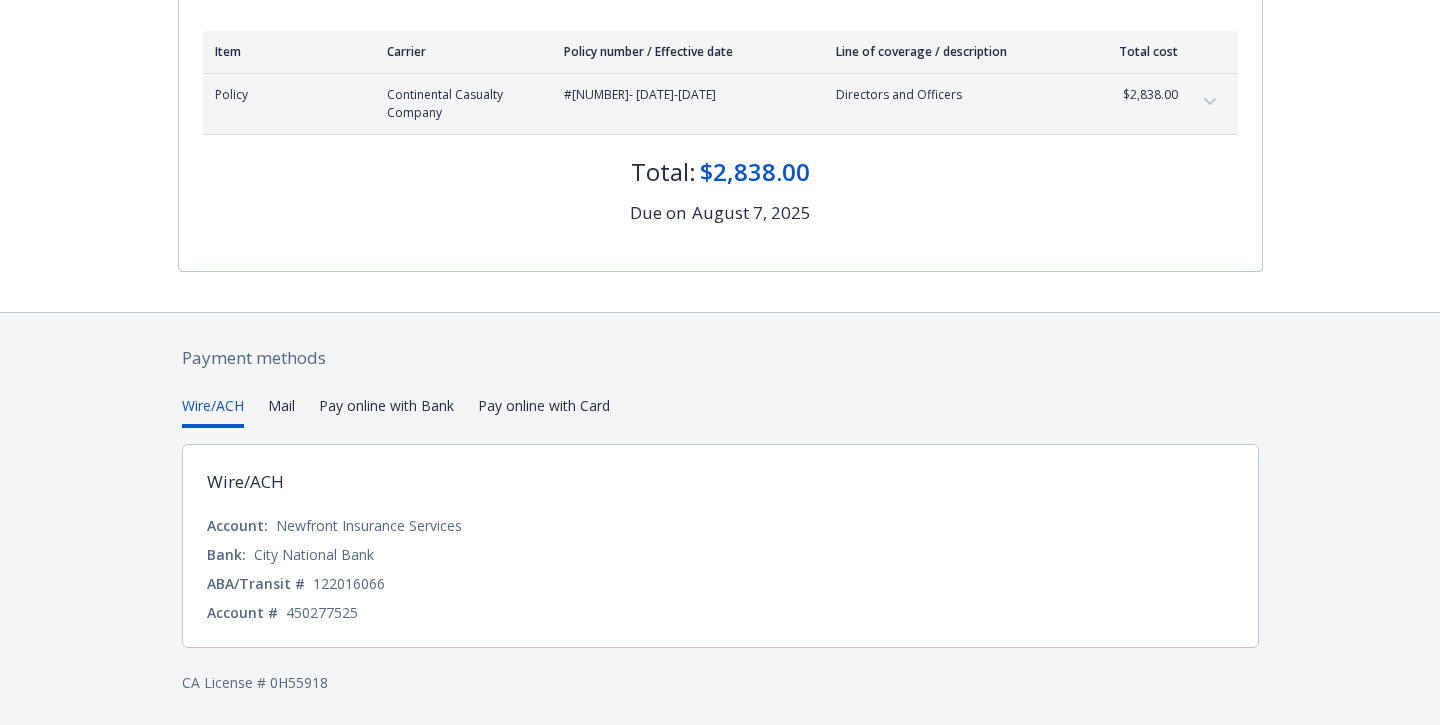 click on "$2,838.00" at bounding box center [755, 172] 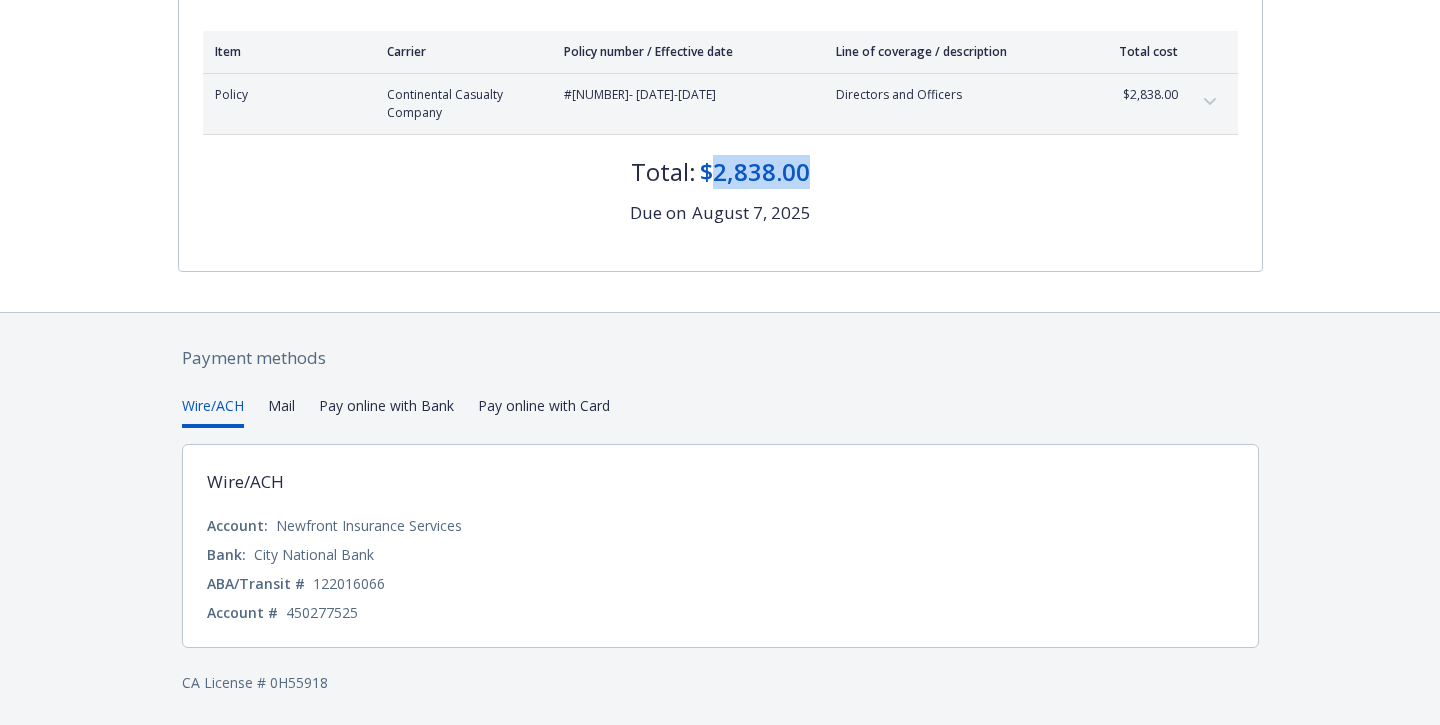 click on "$2,838.00" at bounding box center [755, 172] 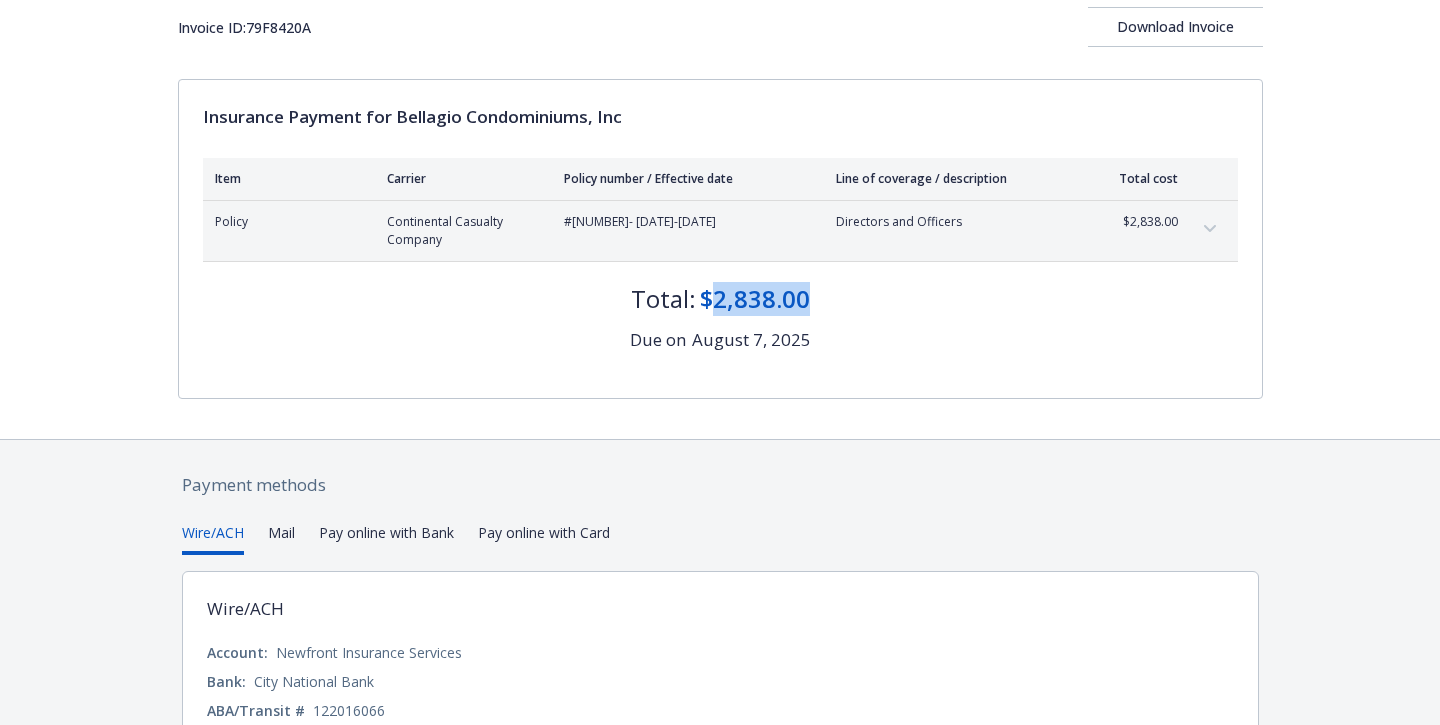 copy on "2,838.00" 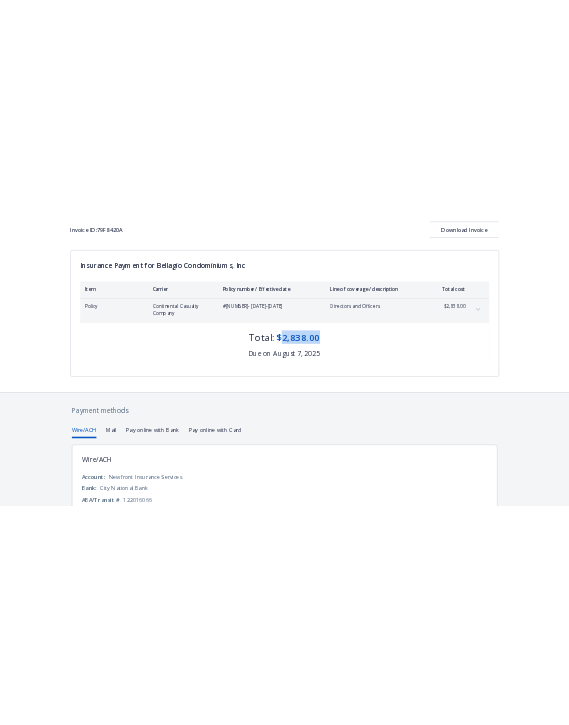 scroll, scrollTop: 0, scrollLeft: 0, axis: both 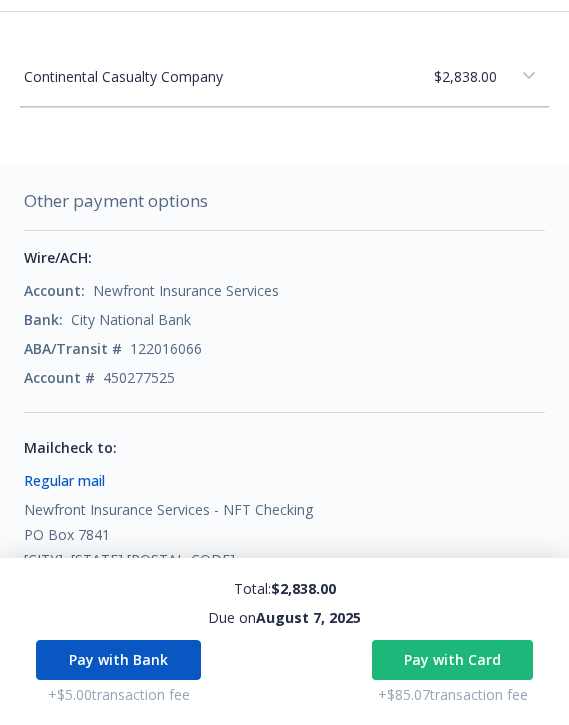 click on "450277525" at bounding box center [139, 377] 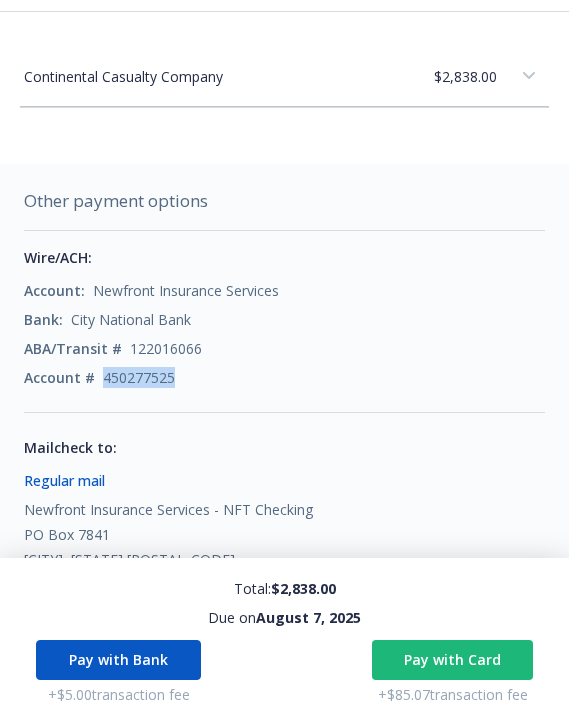click on "450277525" at bounding box center [139, 377] 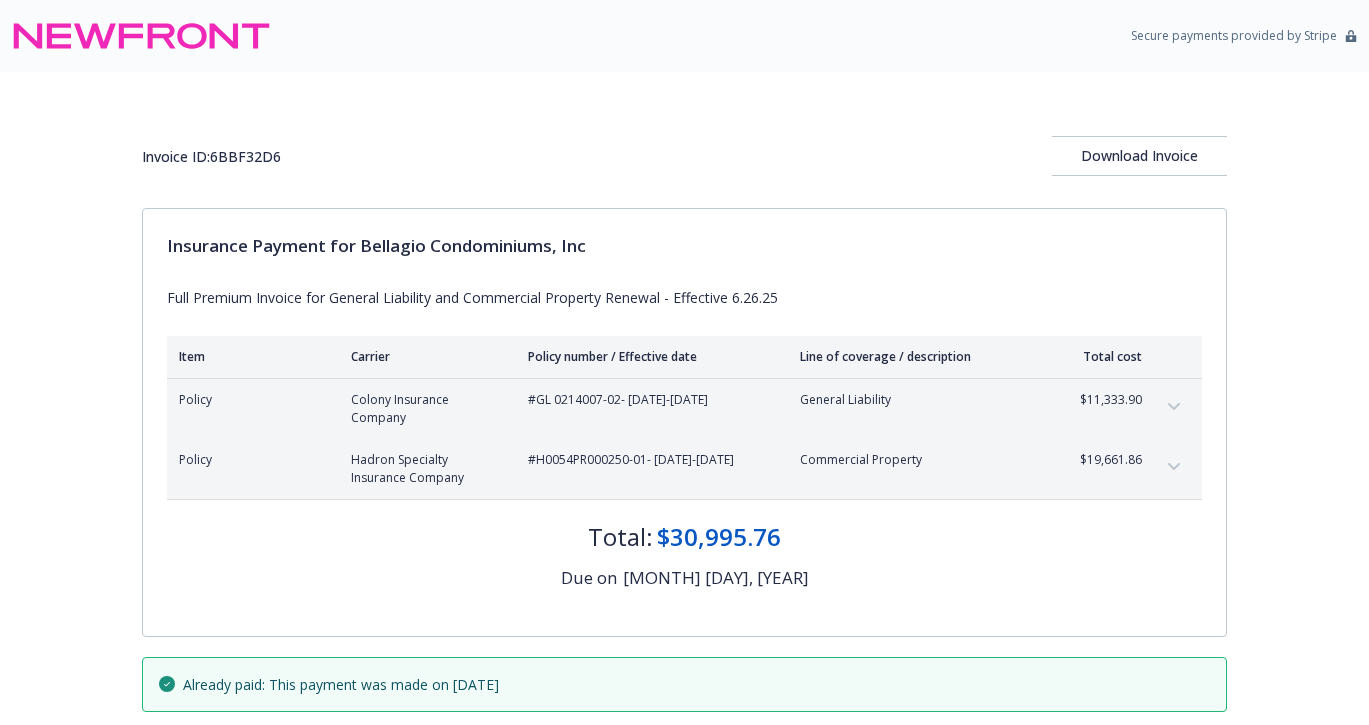 scroll, scrollTop: 92, scrollLeft: 0, axis: vertical 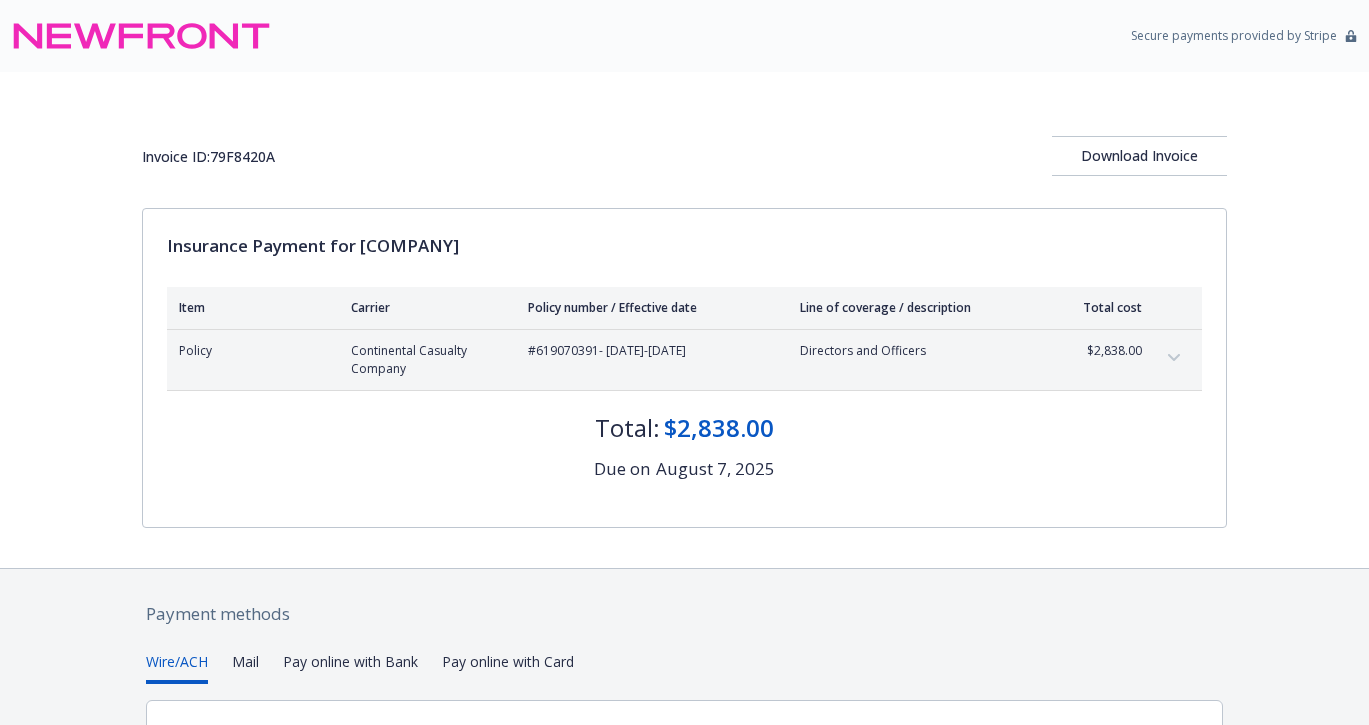 click on "#619070391  - 06/26/2025-06/26/2026" at bounding box center [648, 360] 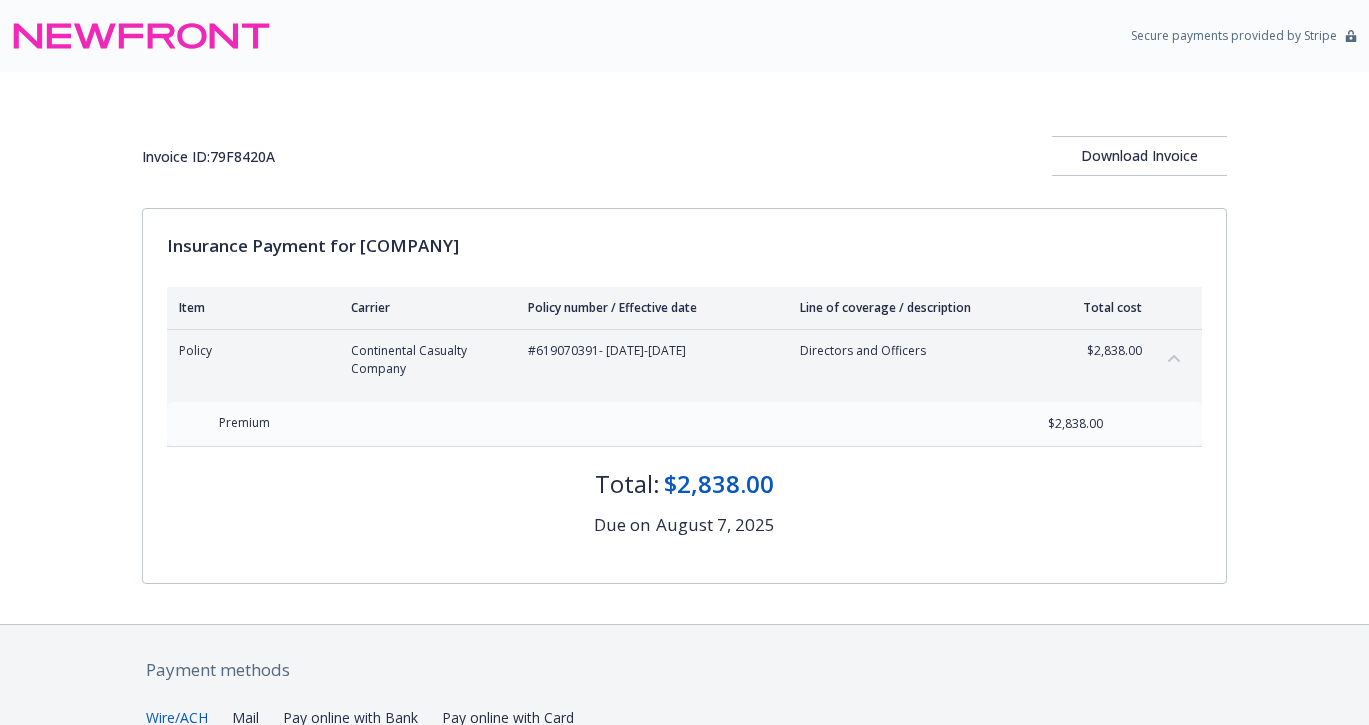 click 